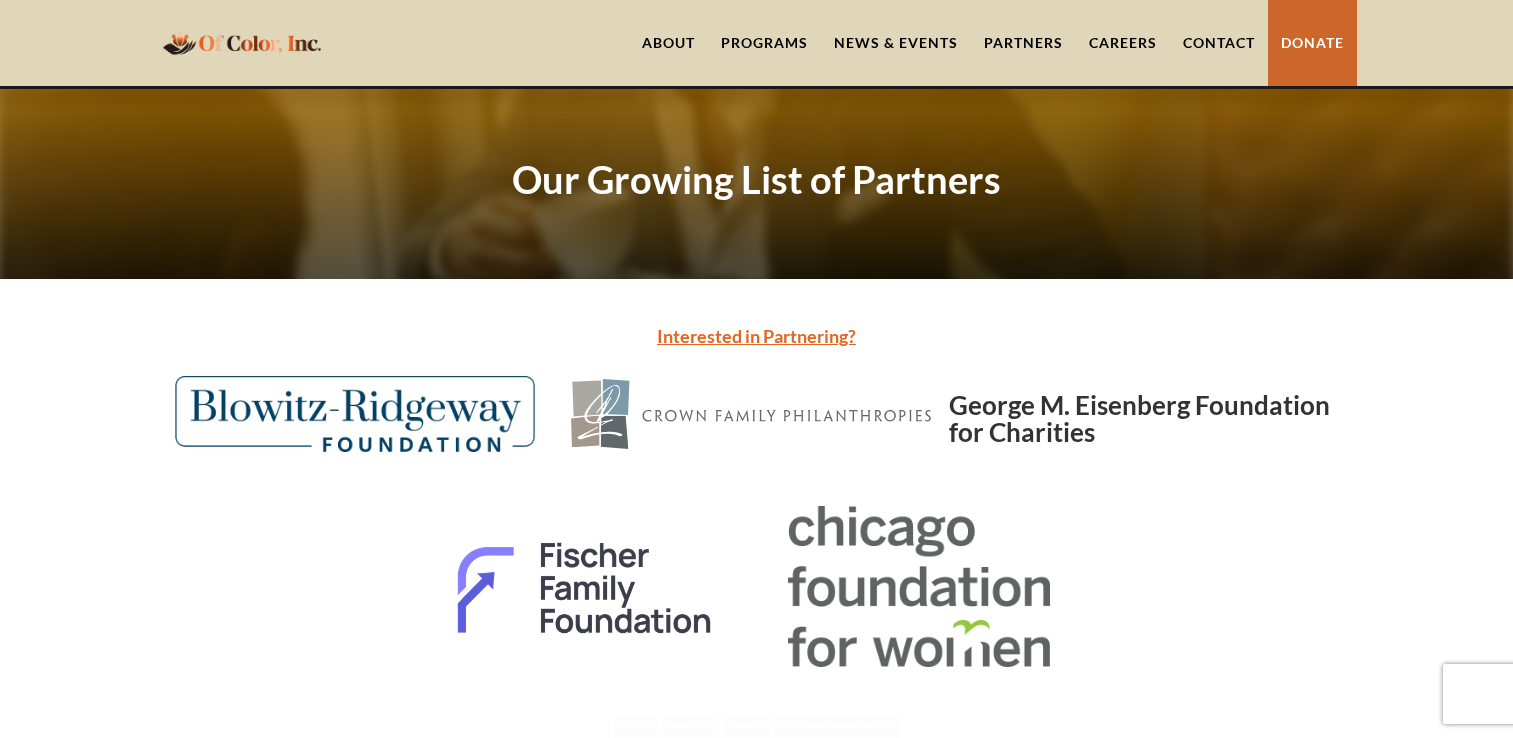 scroll, scrollTop: 1039, scrollLeft: 0, axis: vertical 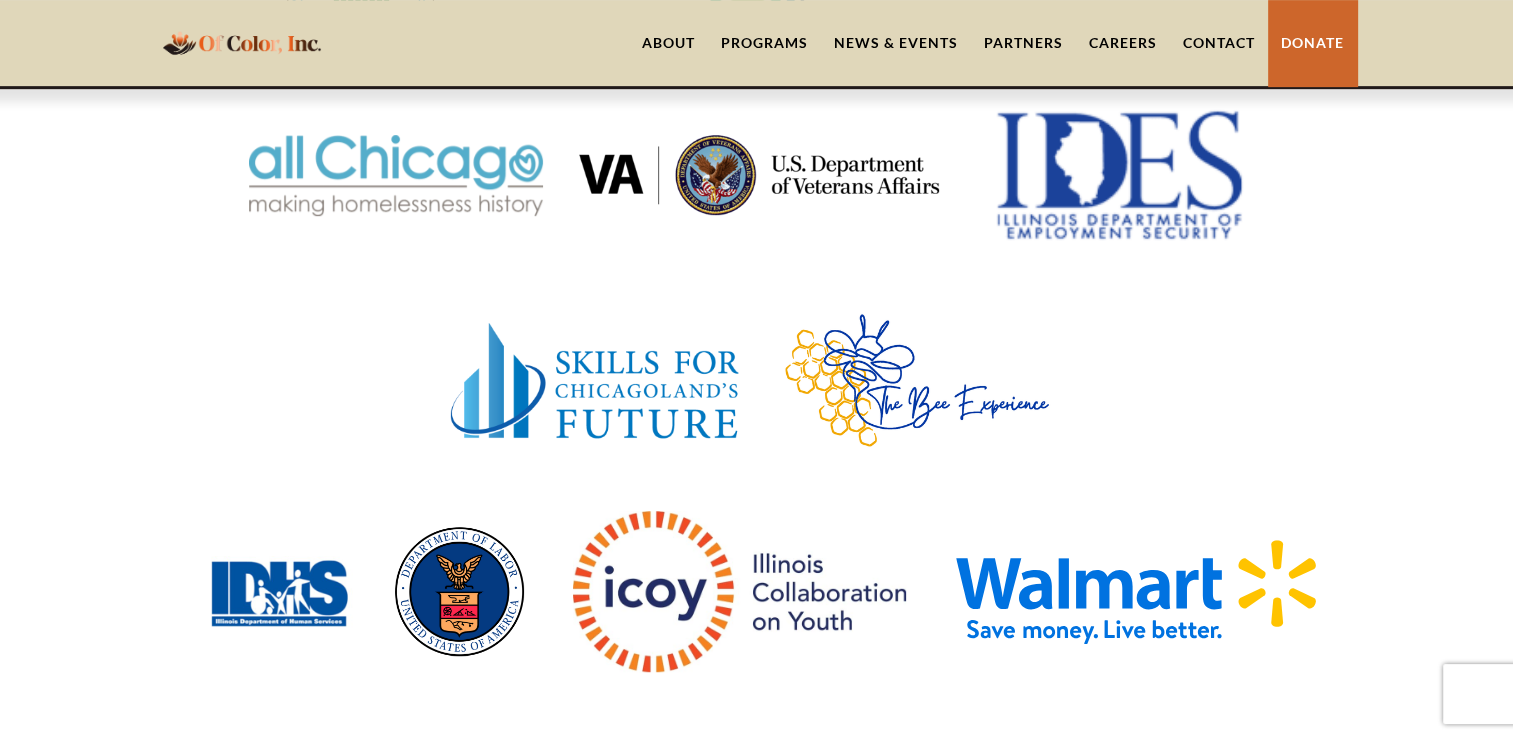click on "News & Events" at bounding box center [896, 43] 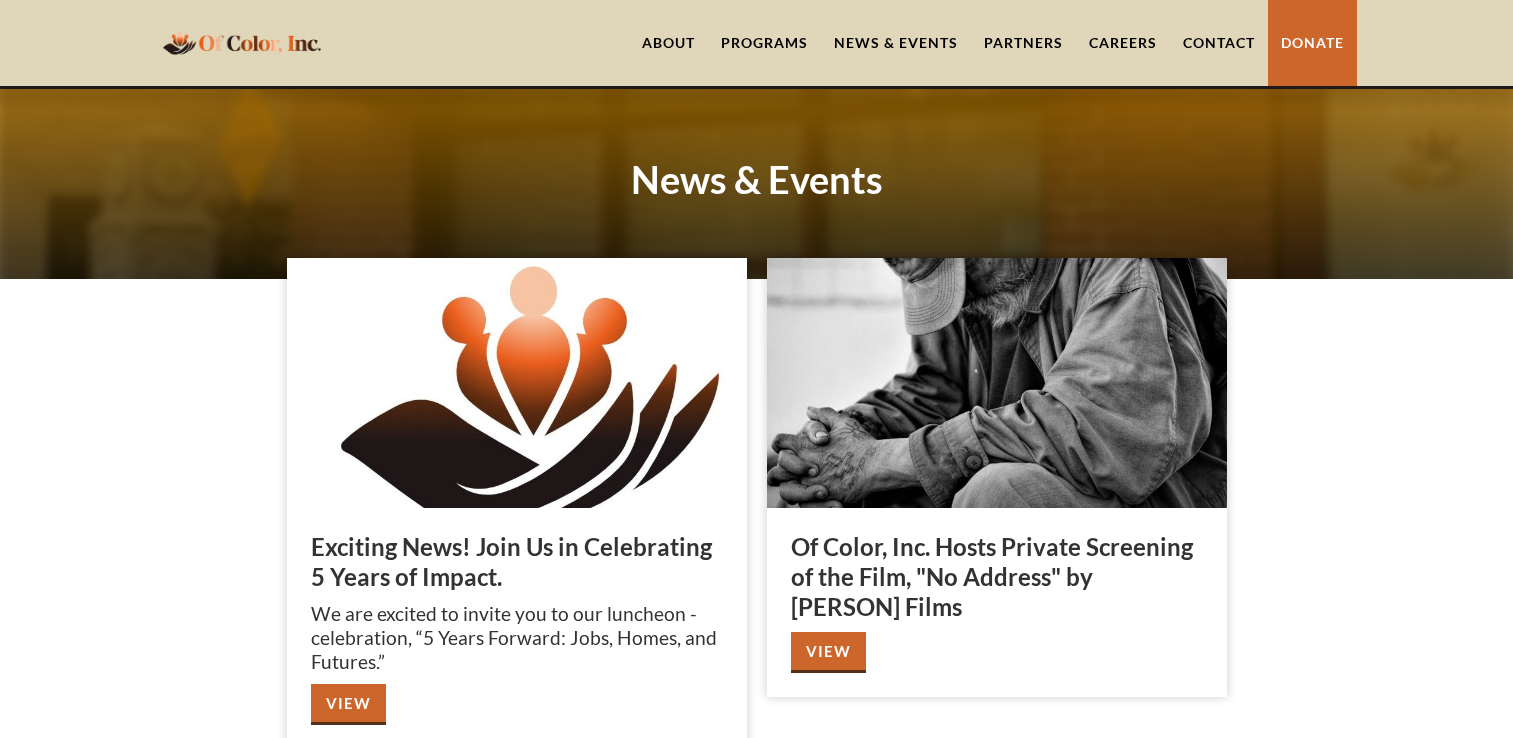 scroll, scrollTop: 0, scrollLeft: 0, axis: both 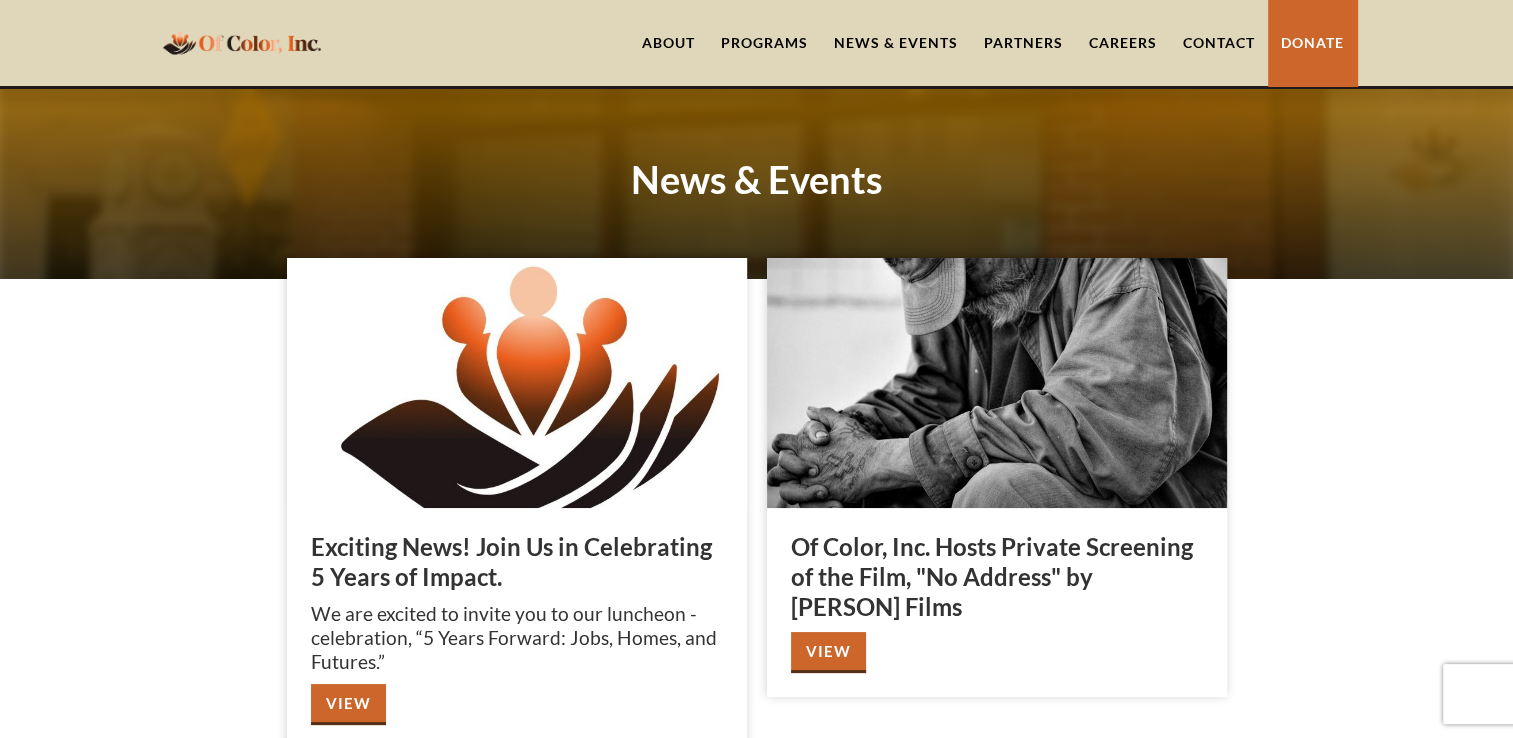 click on "Programs" at bounding box center (764, 43) 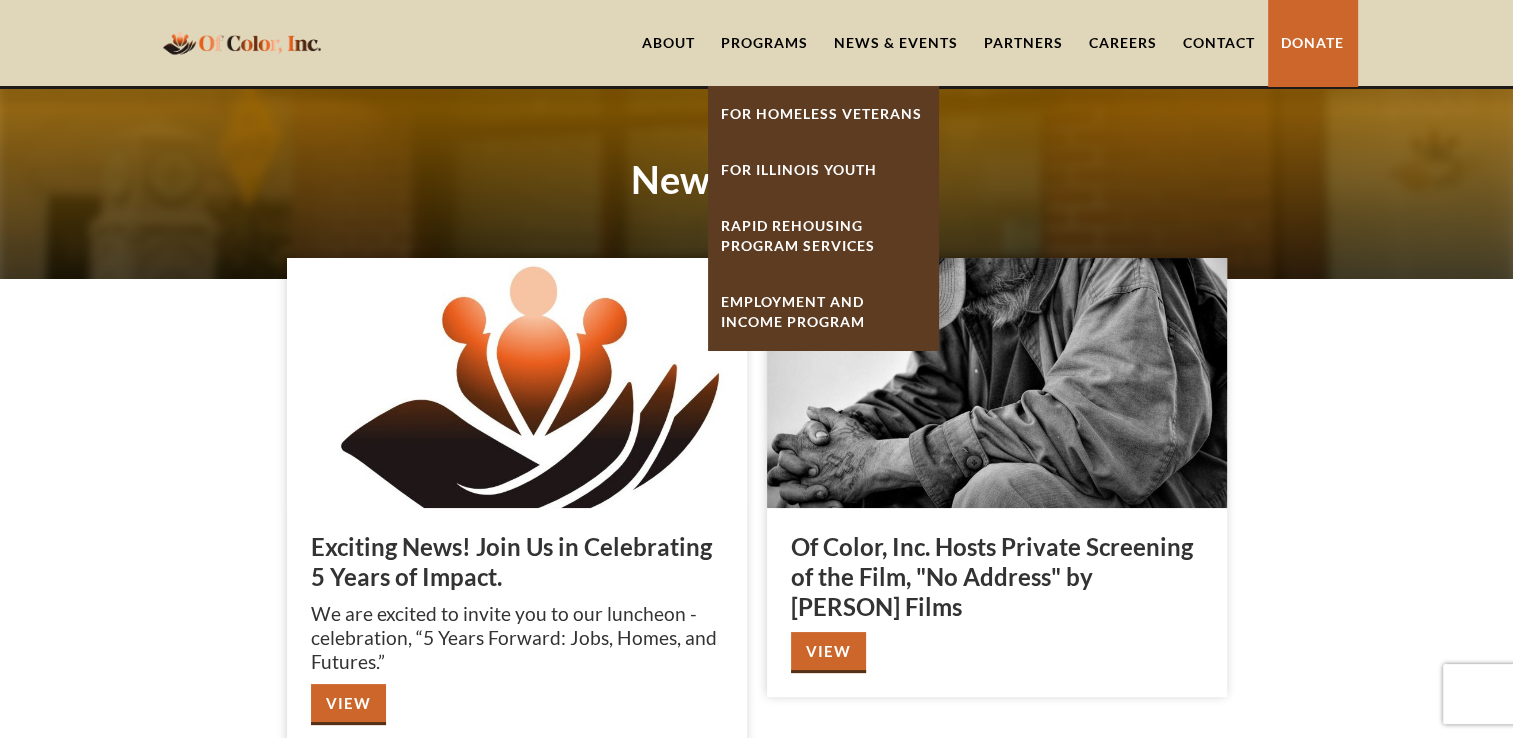 click on "Partners" at bounding box center [1023, 43] 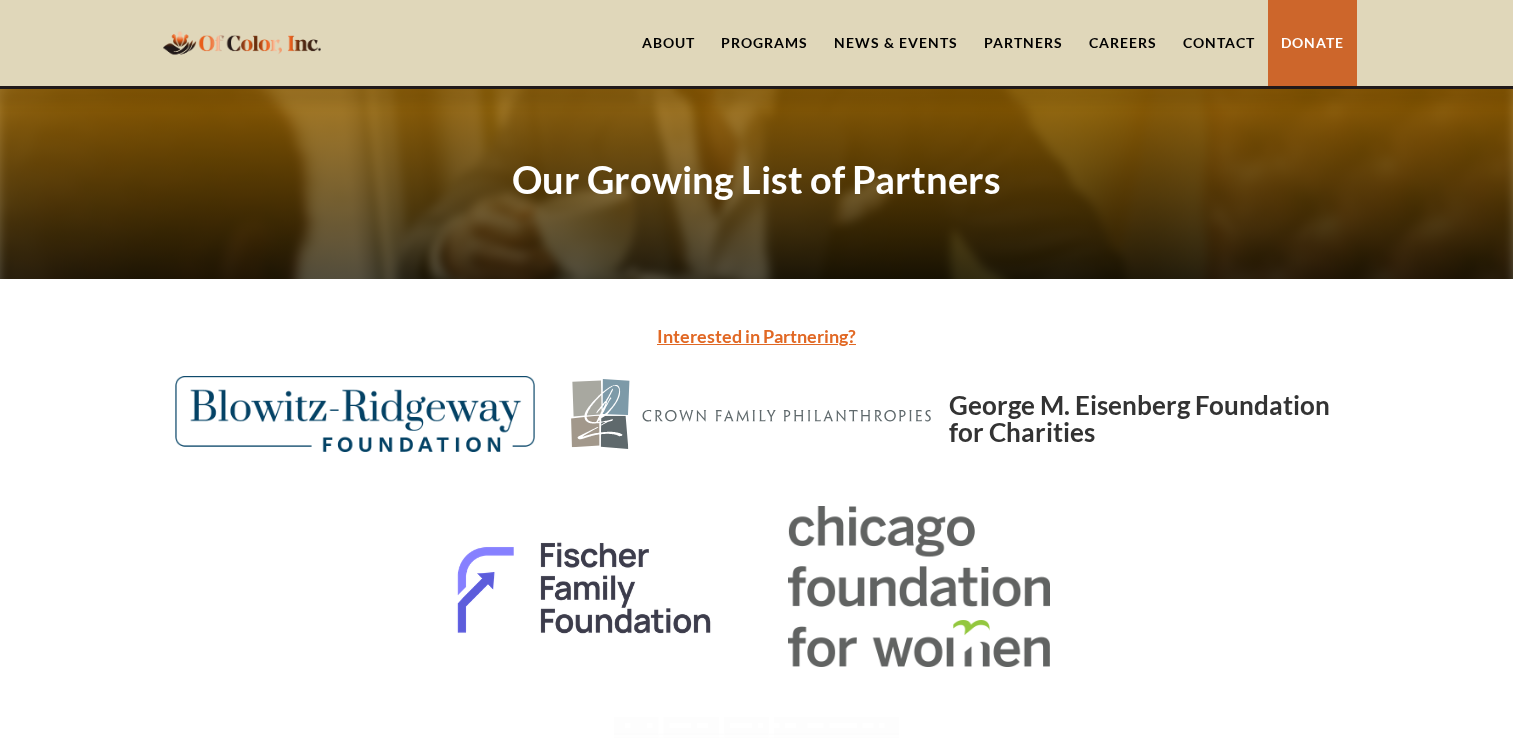 scroll, scrollTop: 0, scrollLeft: 0, axis: both 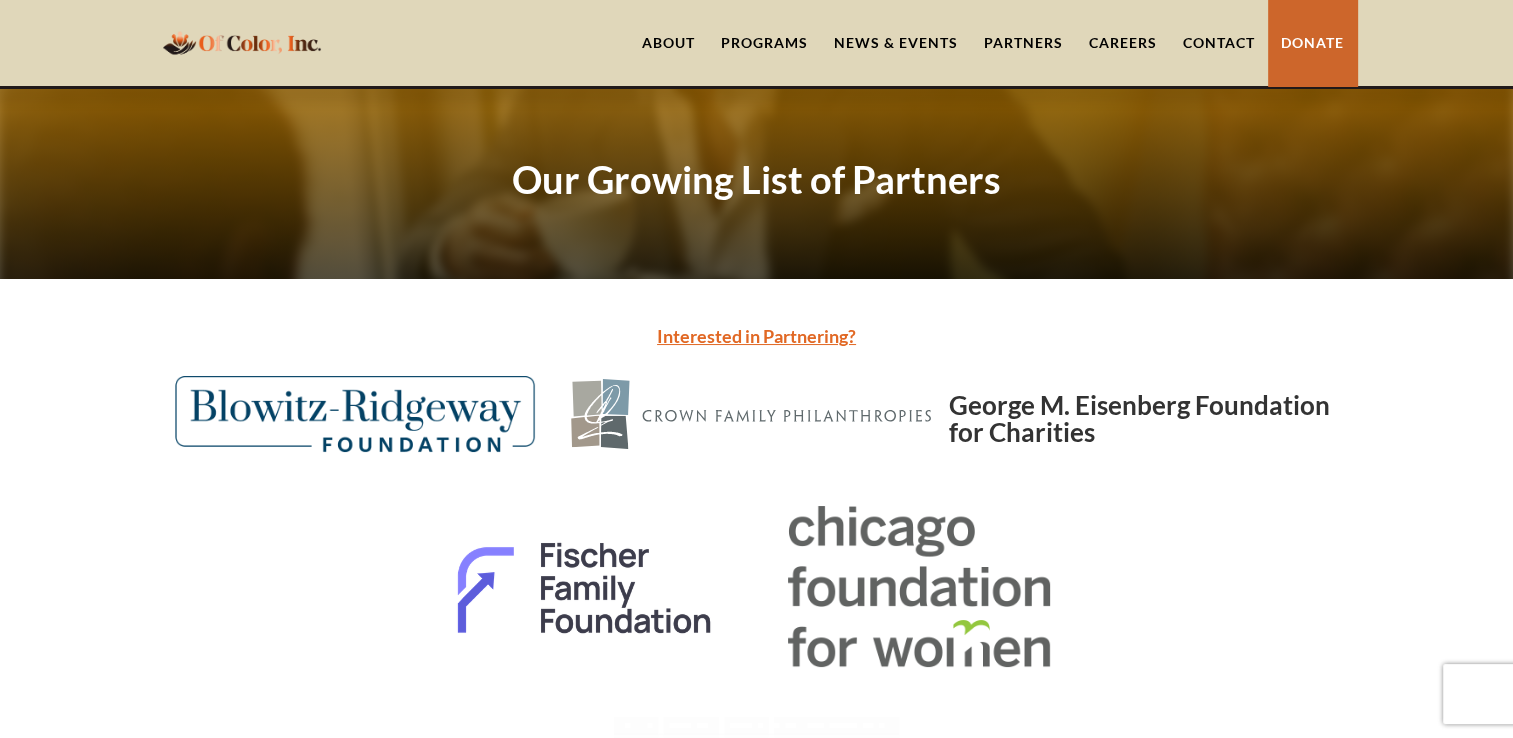 click on "Programs" at bounding box center [764, 43] 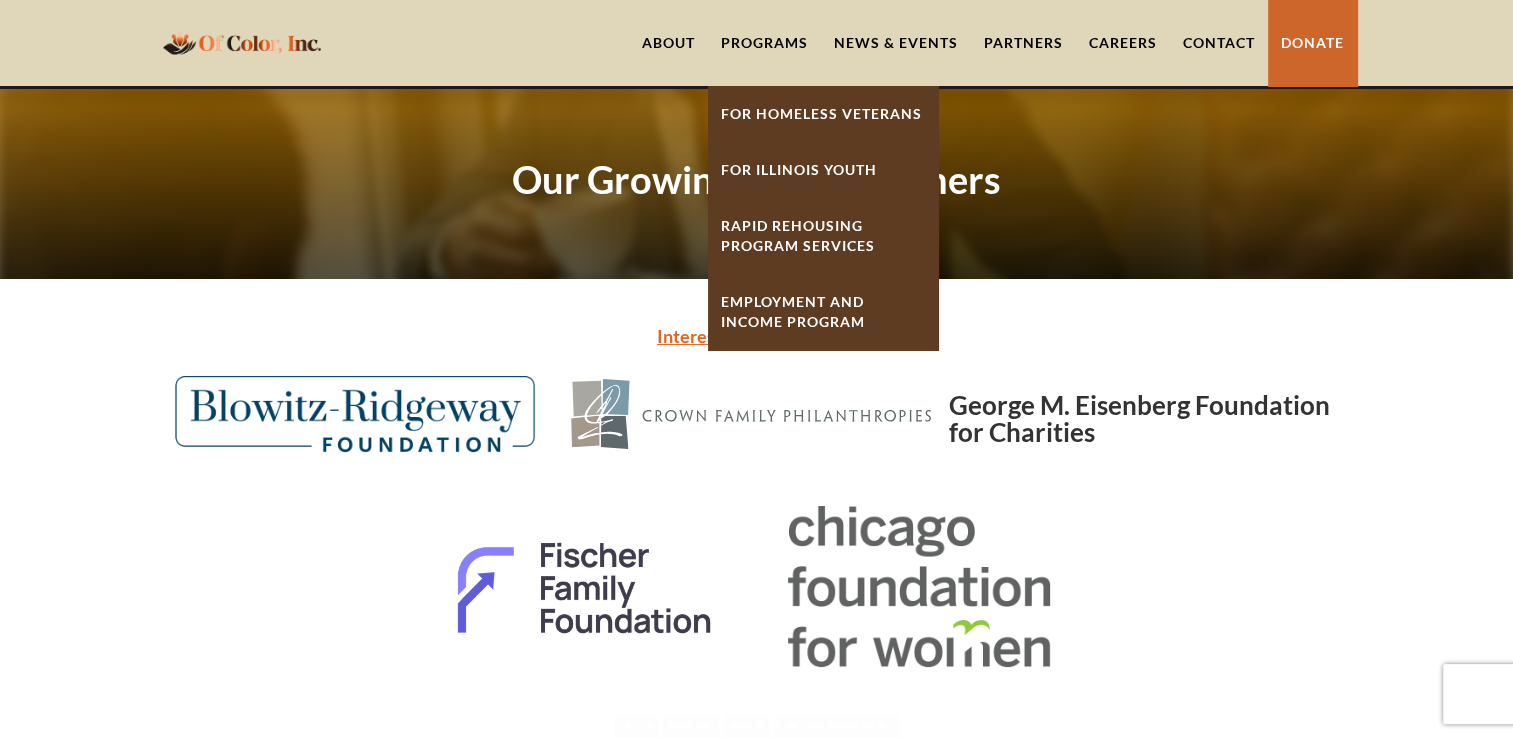 click on "About" at bounding box center [668, 43] 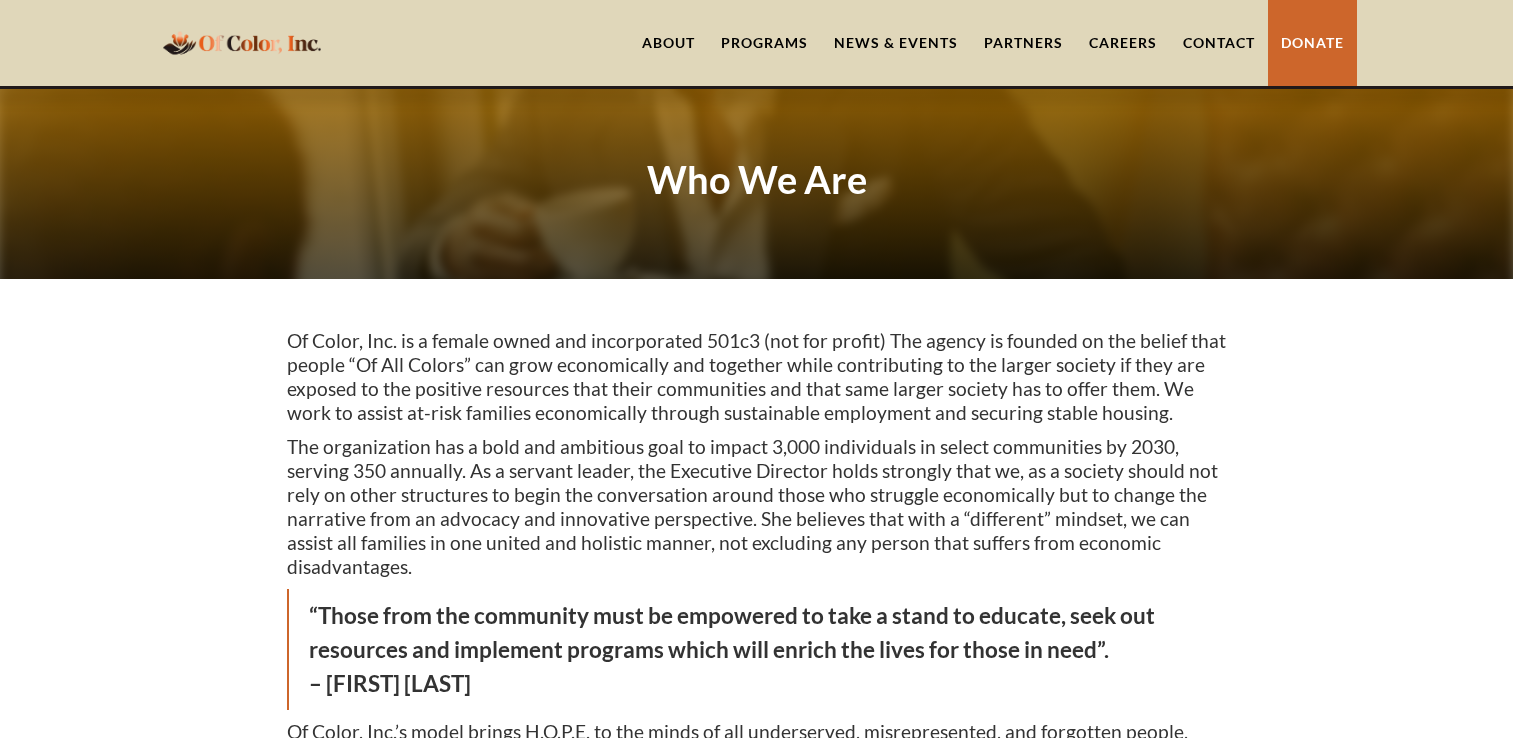 scroll, scrollTop: 0, scrollLeft: 0, axis: both 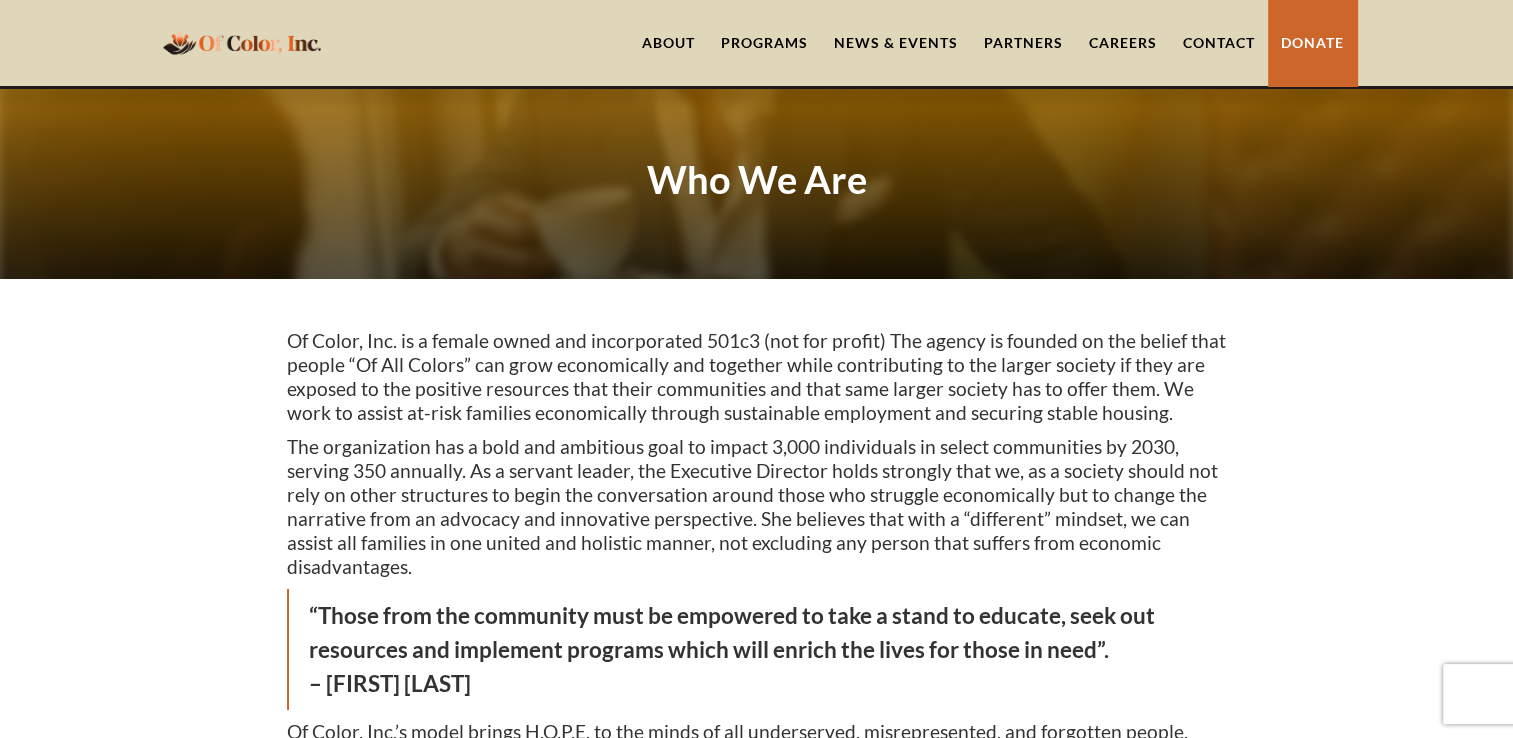 click on "Partners" at bounding box center (1023, 43) 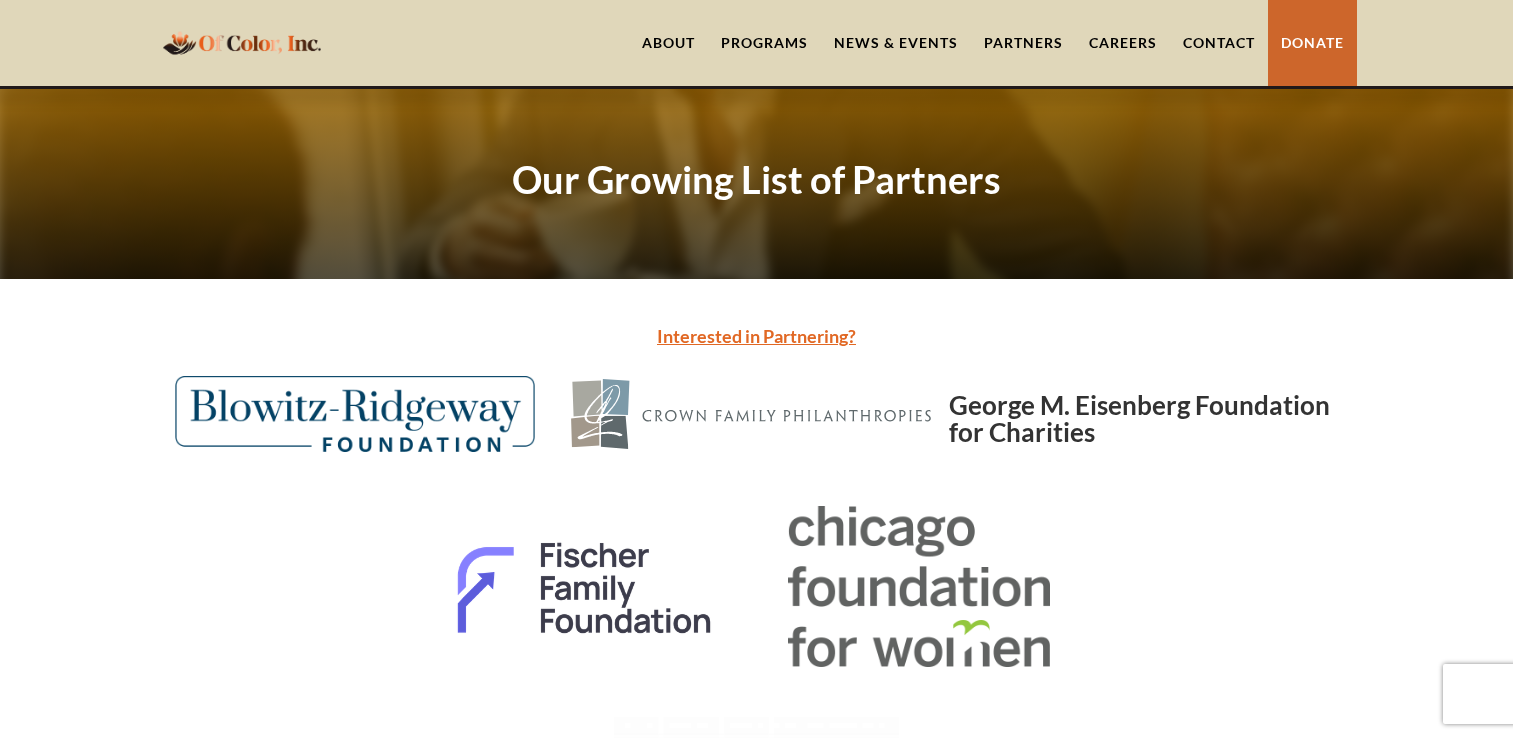 scroll, scrollTop: 0, scrollLeft: 0, axis: both 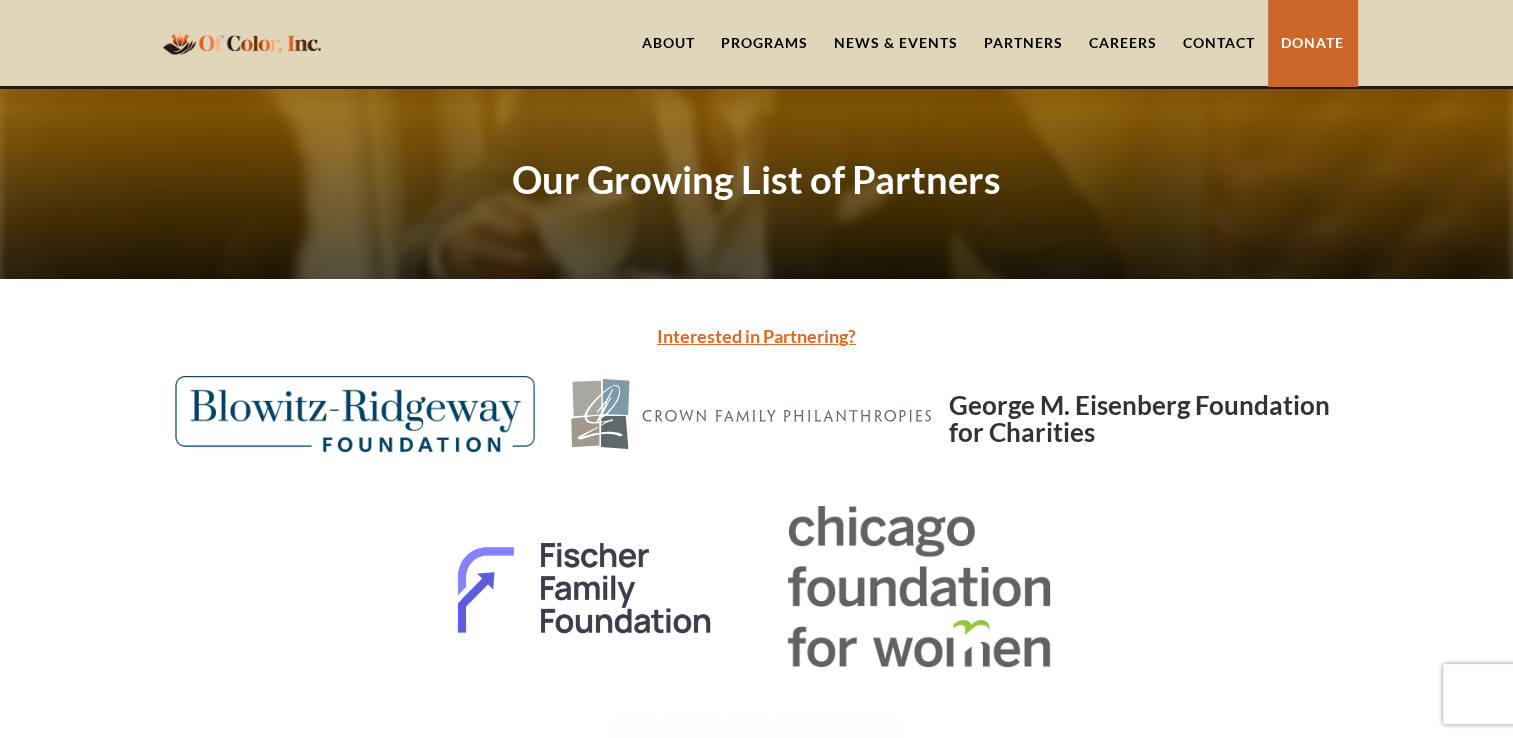 click on "Donate" at bounding box center (1312, 43) 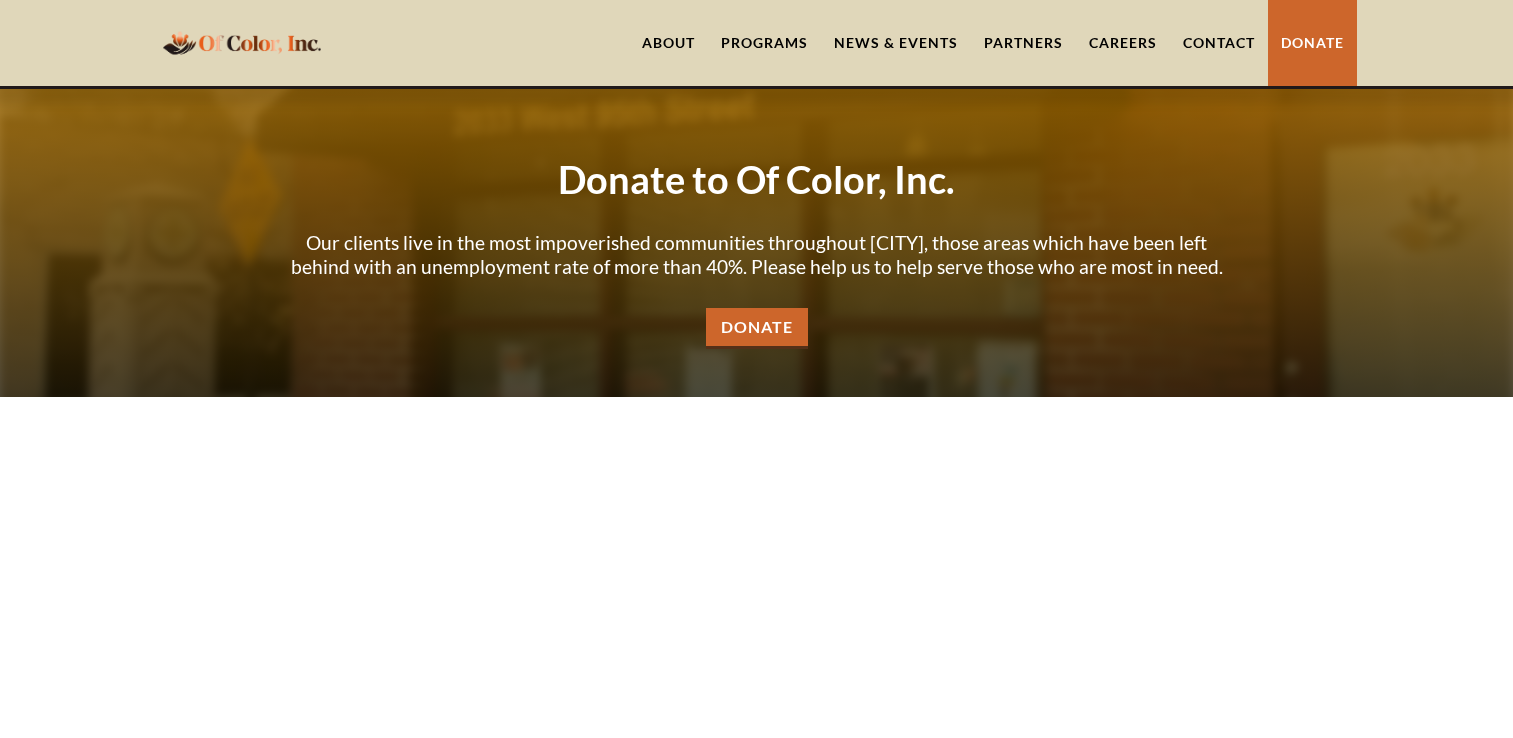 scroll, scrollTop: 0, scrollLeft: 0, axis: both 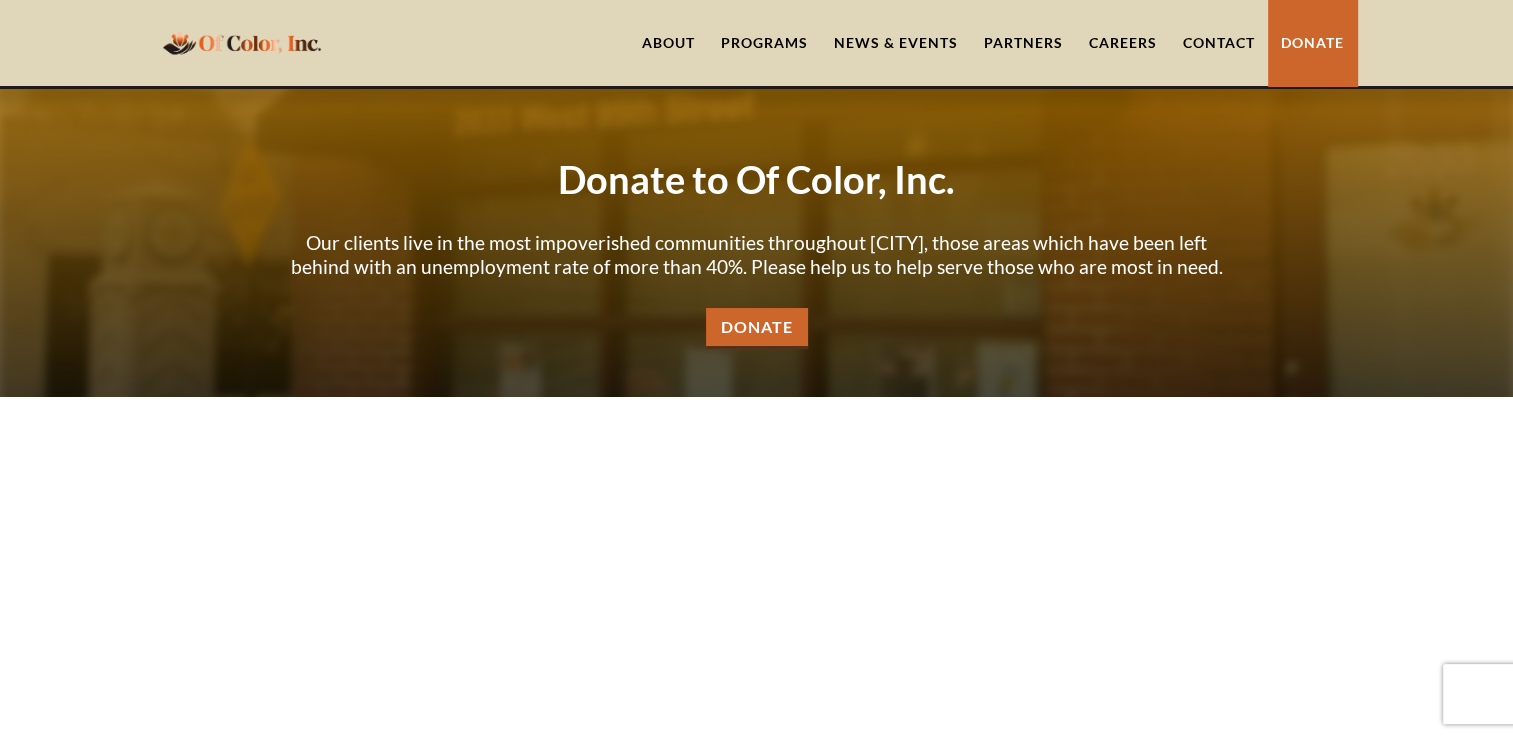 click on "News & Events" at bounding box center [896, 43] 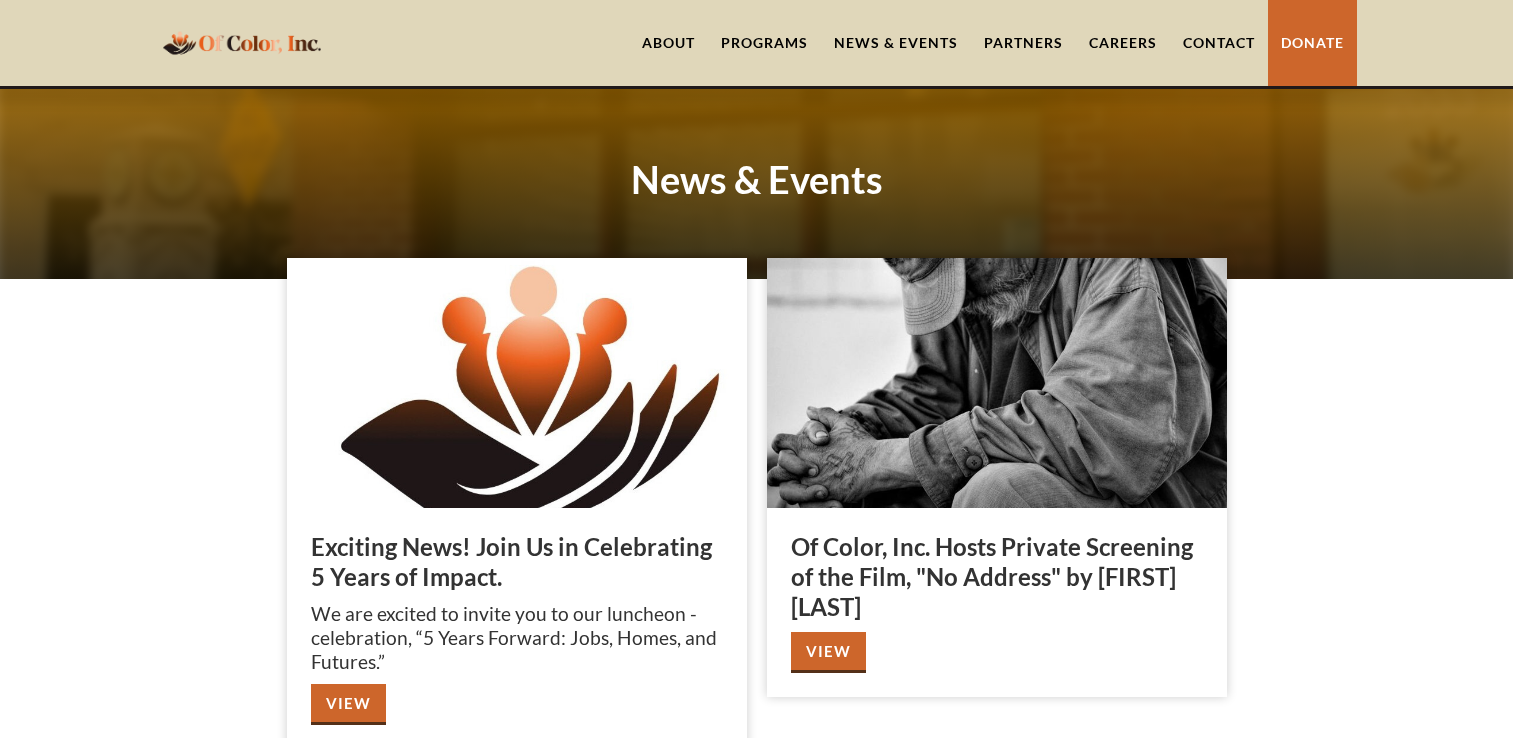 scroll, scrollTop: 0, scrollLeft: 0, axis: both 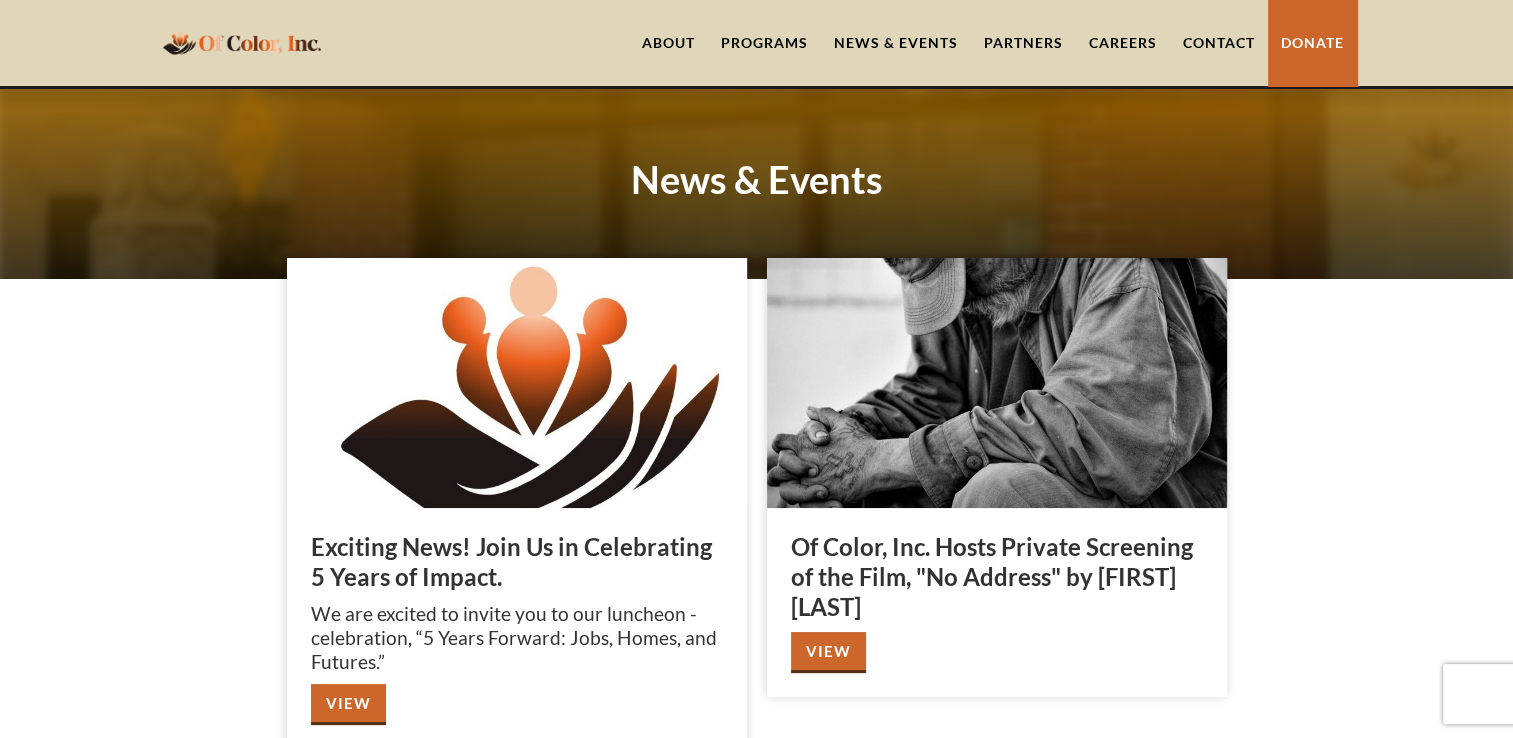 click on "Programs" at bounding box center (764, 43) 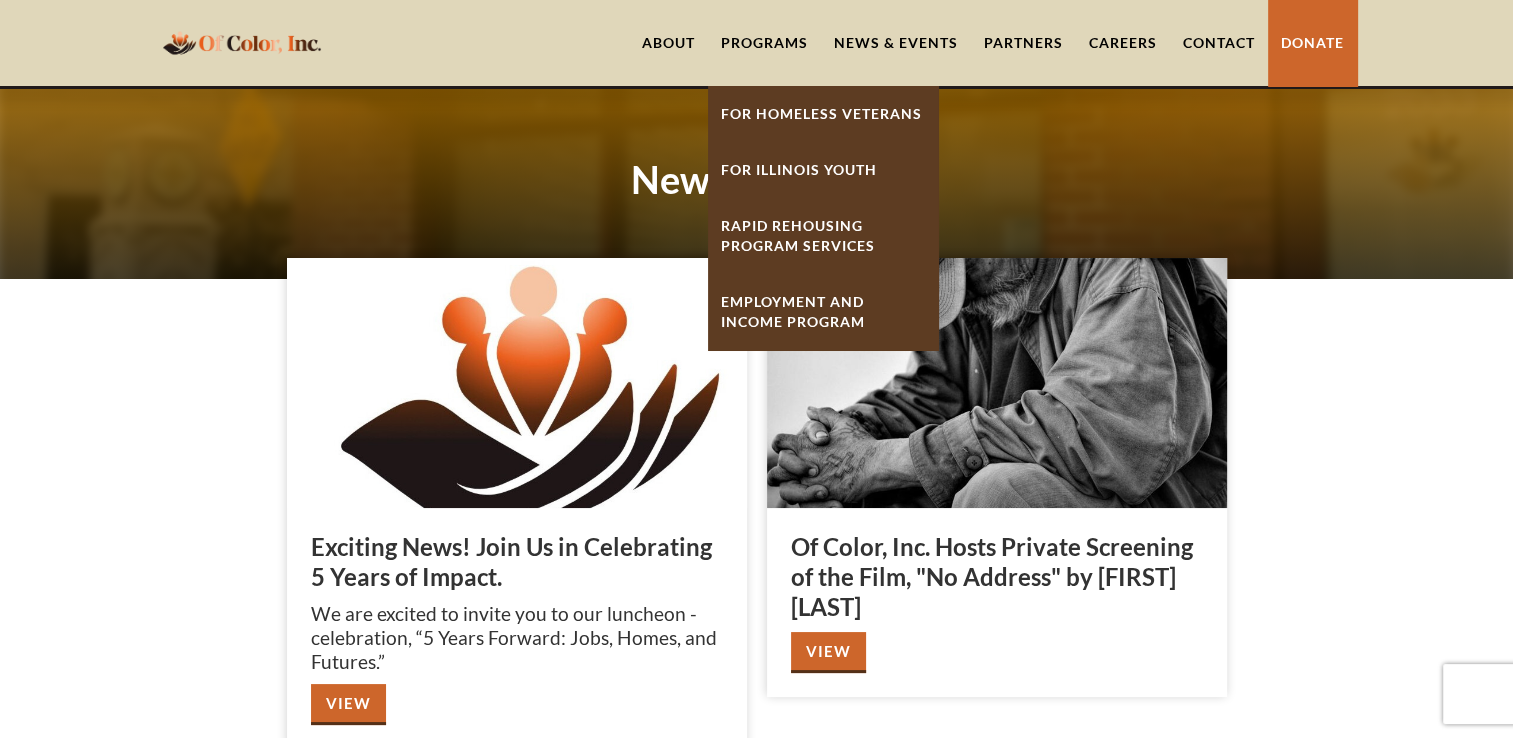 click on "News & Events" at bounding box center (896, 43) 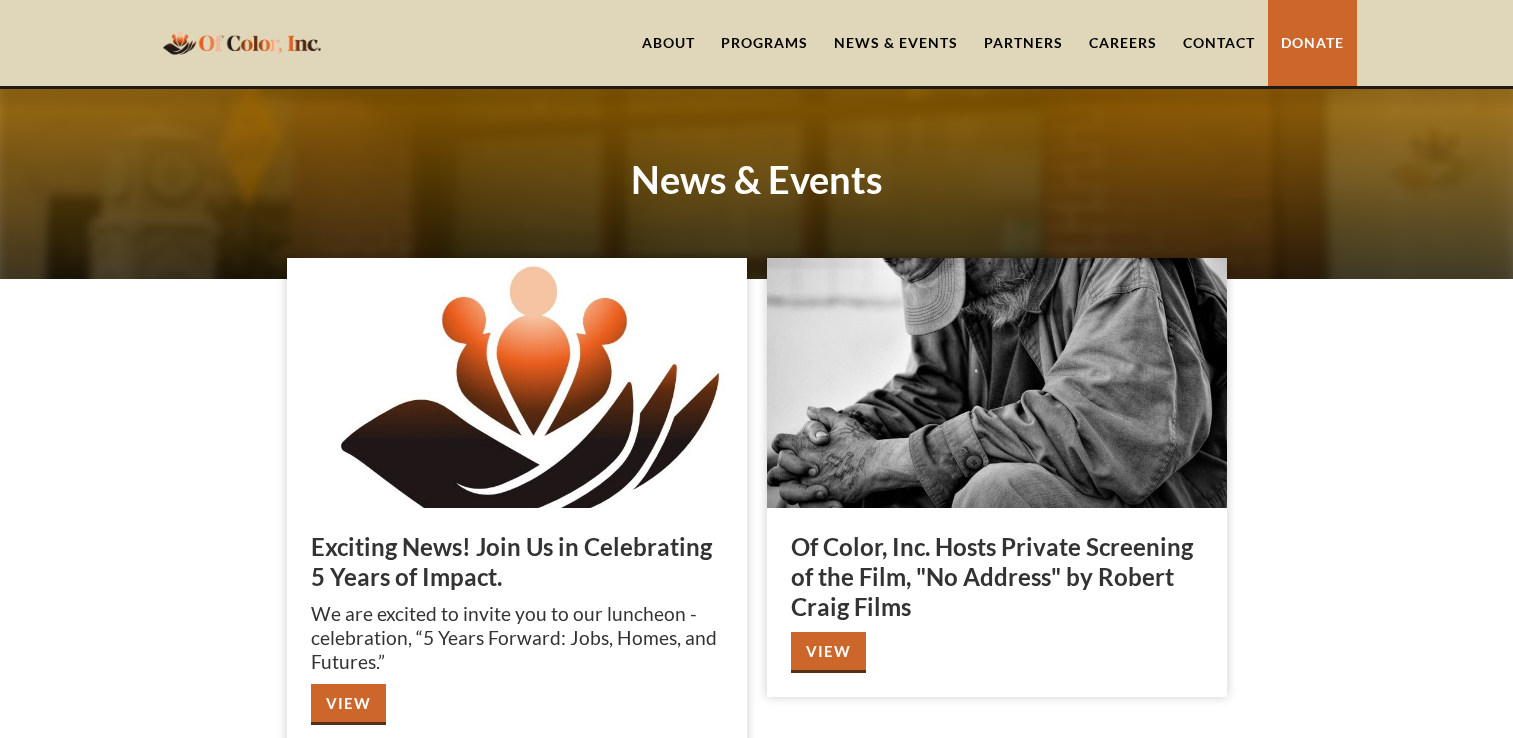 scroll, scrollTop: 0, scrollLeft: 0, axis: both 